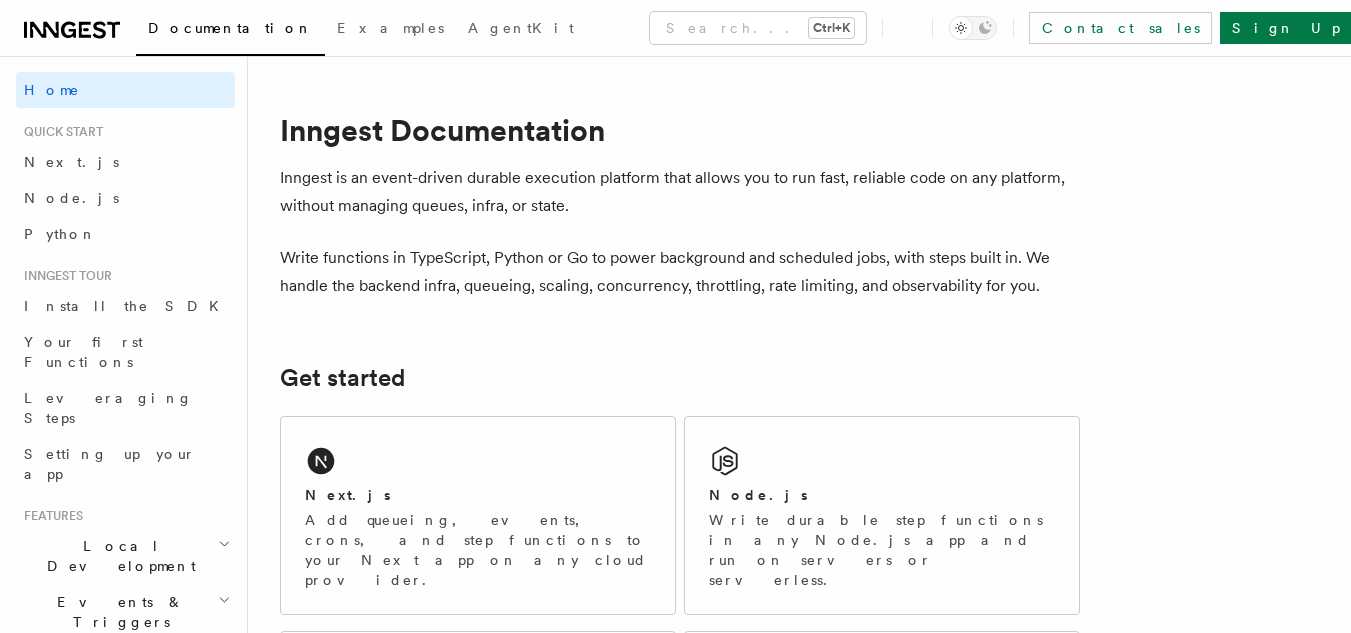 scroll, scrollTop: 0, scrollLeft: 0, axis: both 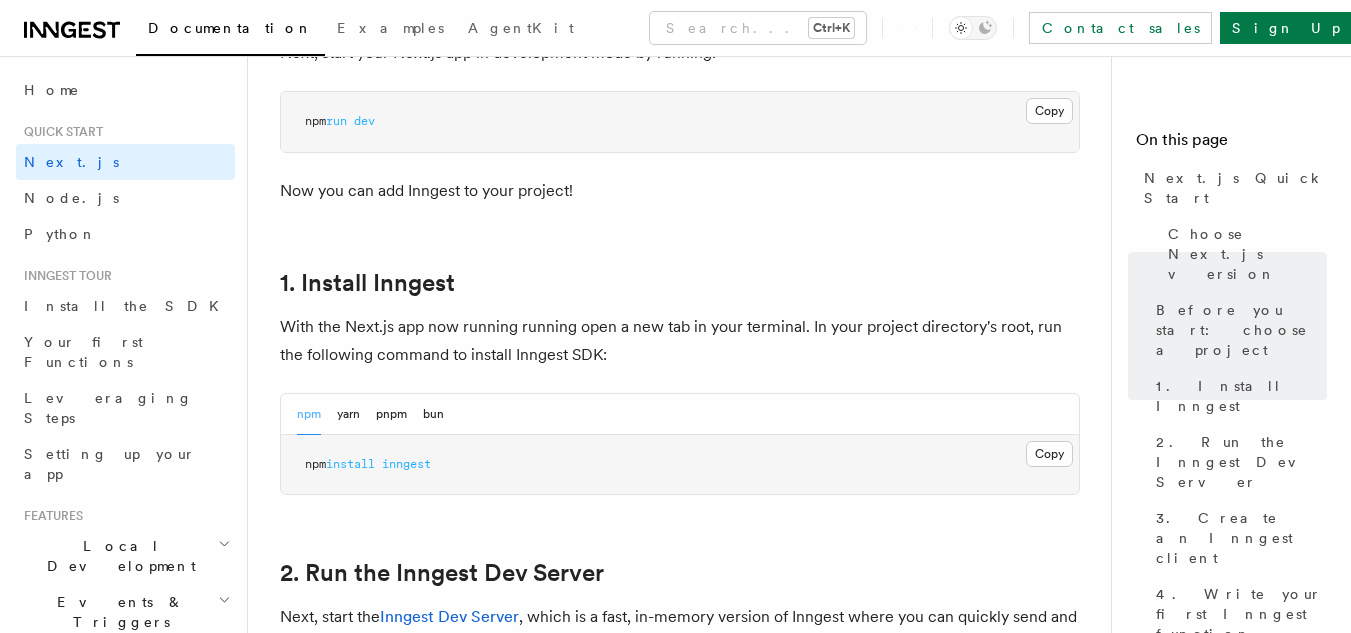 drag, startPoint x: 1355, startPoint y: 39, endPoint x: 1354, endPoint y: 80, distance: 41.01219 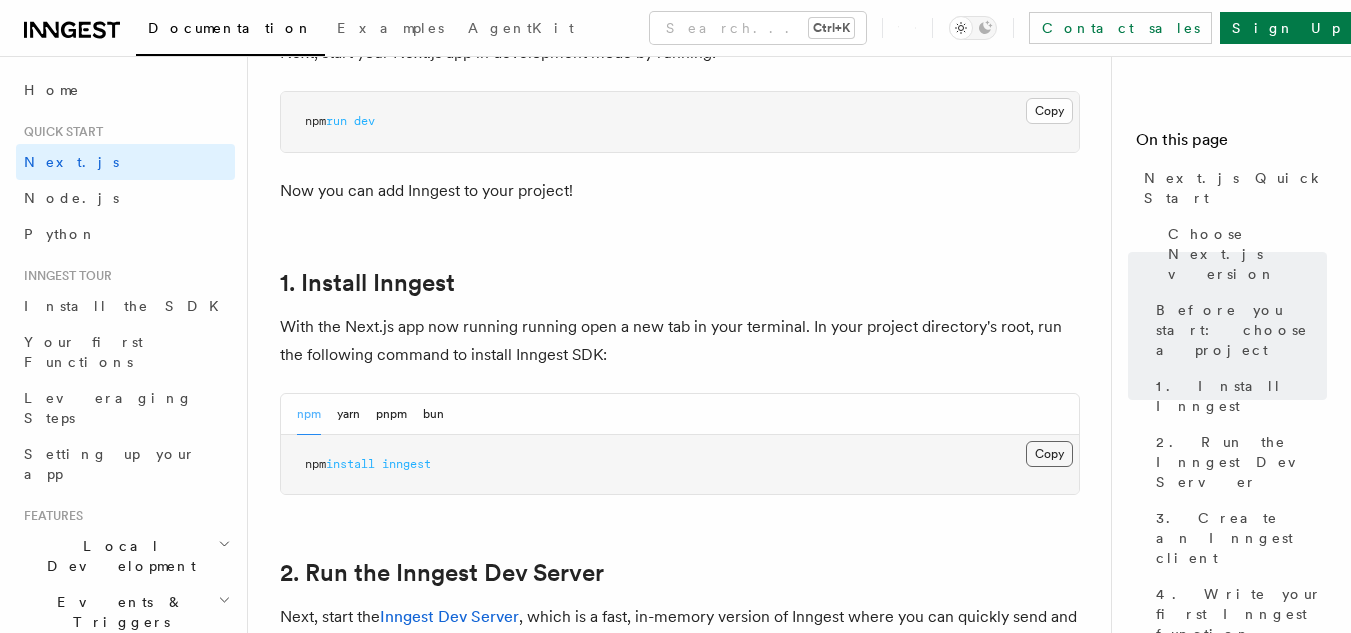 click on "Copy Copied" at bounding box center (1049, 454) 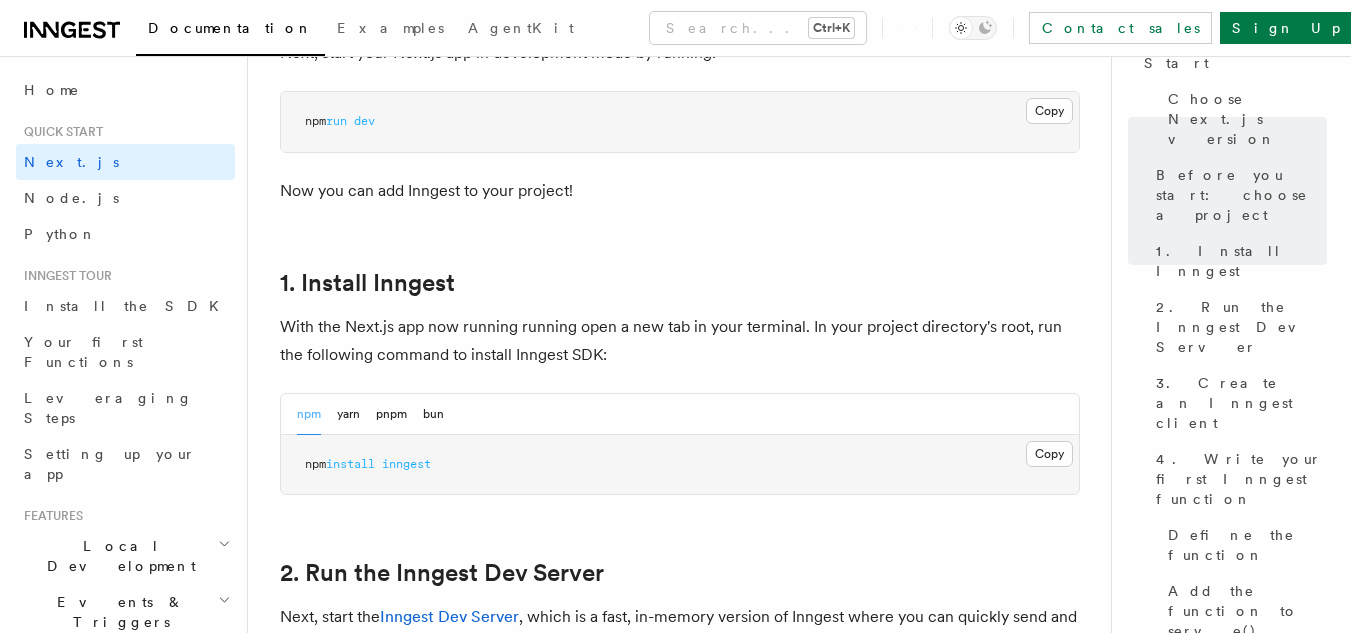 scroll, scrollTop: 126, scrollLeft: 0, axis: vertical 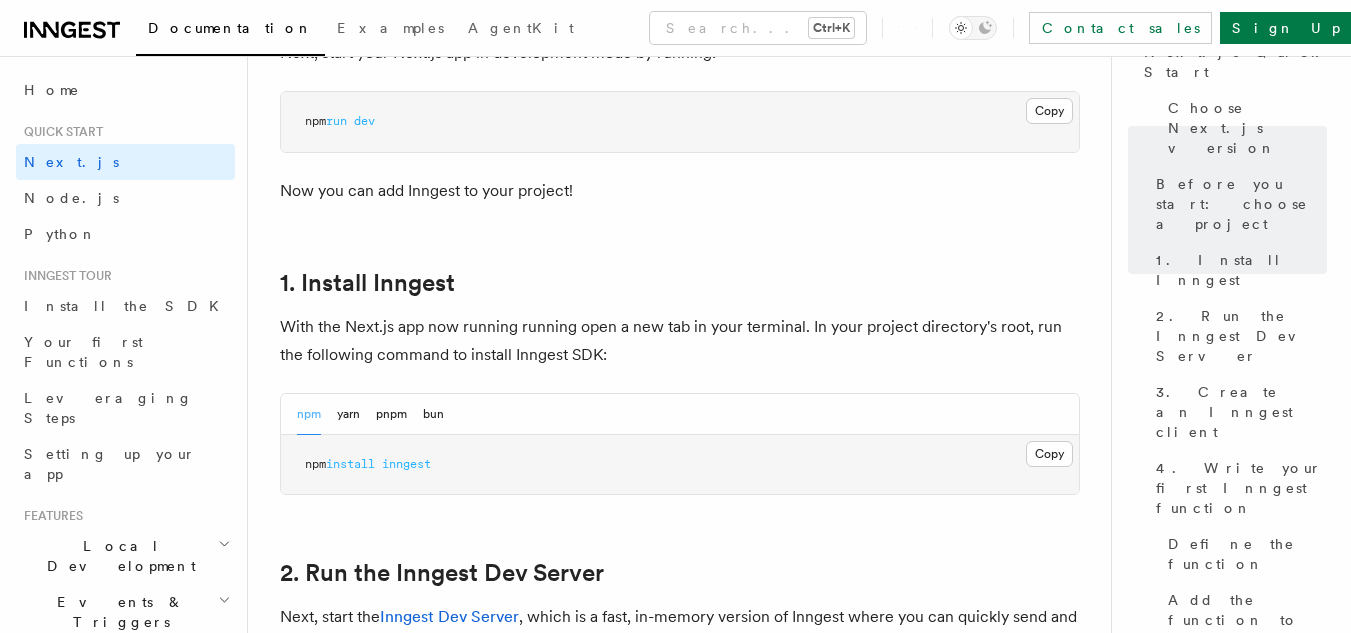 click on "Quick start Next.js Quick Start
In this tutorial you will add Inngest to a Next.js app to see how easy it can be to build complex workflows.
Inngest makes it easy to build, manage, and execute reliable workflows. Some use cases include scheduling drip marketing campaigns, building payment flows, or chaining LLM interactions.
By the end of this ten-minute tutorial you will:
Set up and run Inngest on your machine.
Write your first Inngest function.
Trigger your function from your app and through Inngest Dev Server.
Let's get started!
Choose Next.js version
Choose your preferred Next.js version for this tutorial:
Next.js - App Router Next.js - Pages Router Before you start: choose a project In this tutorial you can use any existing Next.js project, or you can create a new one. Instructions for creating a new Next.js project  Run the following command in your terminal to create a new Next.js project: Copy Copied npx  create-next-app@latest   --ts   --eslint   --tailwind   --src-dir   --app" at bounding box center [703, 5824] 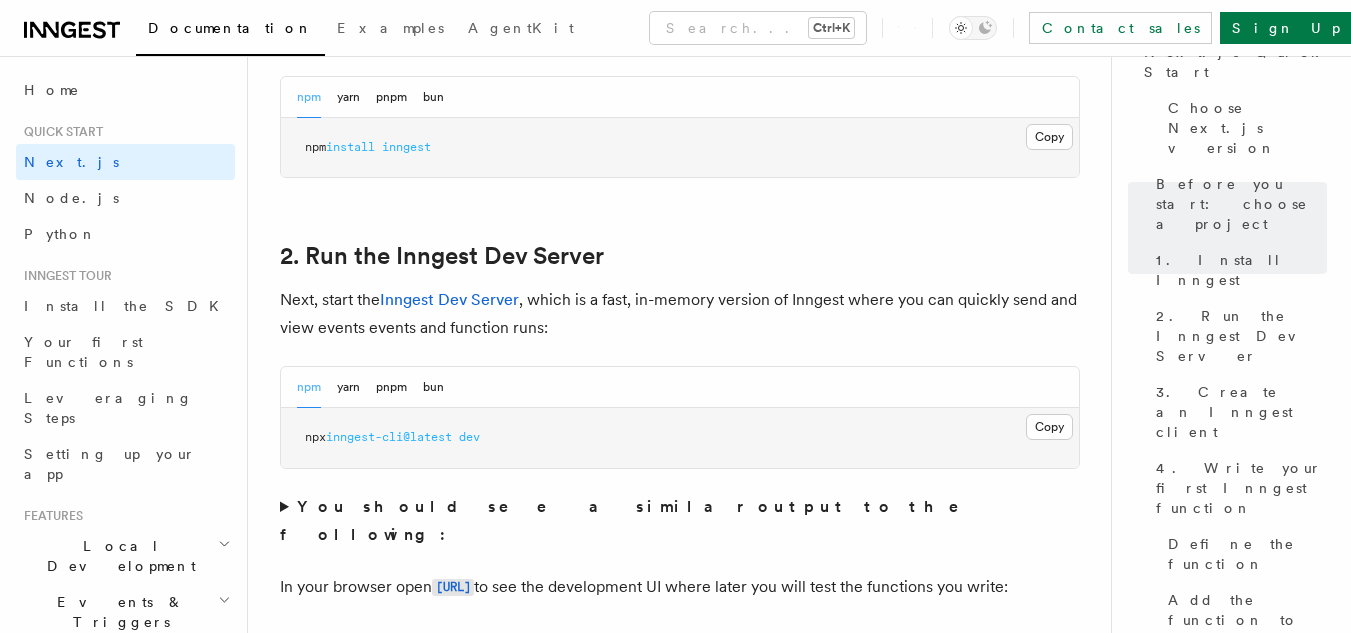 scroll, scrollTop: 1245, scrollLeft: 0, axis: vertical 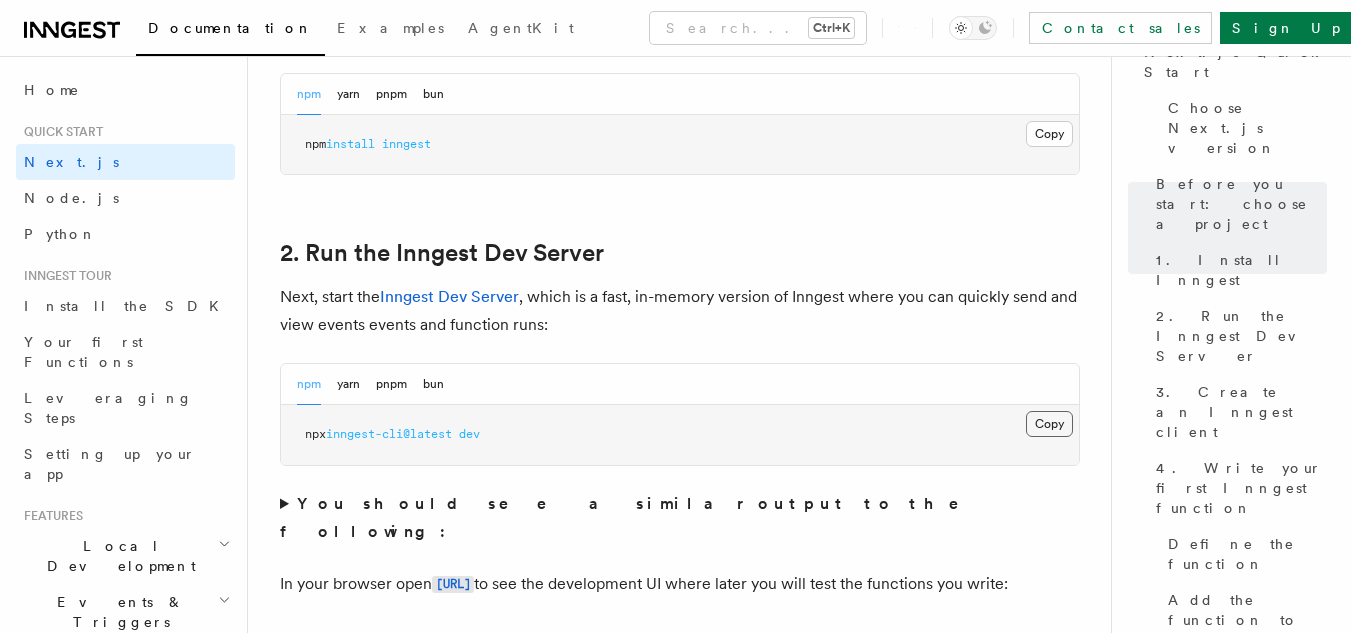 click on "Copy Copied" at bounding box center (1049, 424) 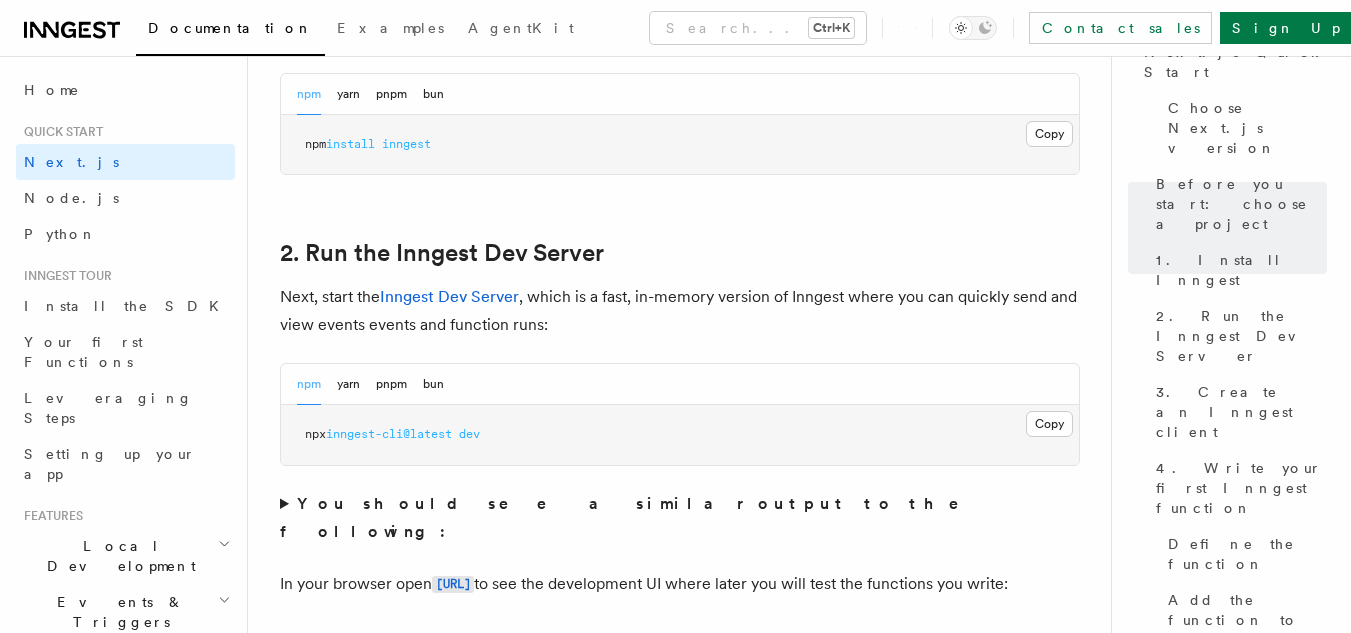 click on "npm  install   inngest" at bounding box center (680, 145) 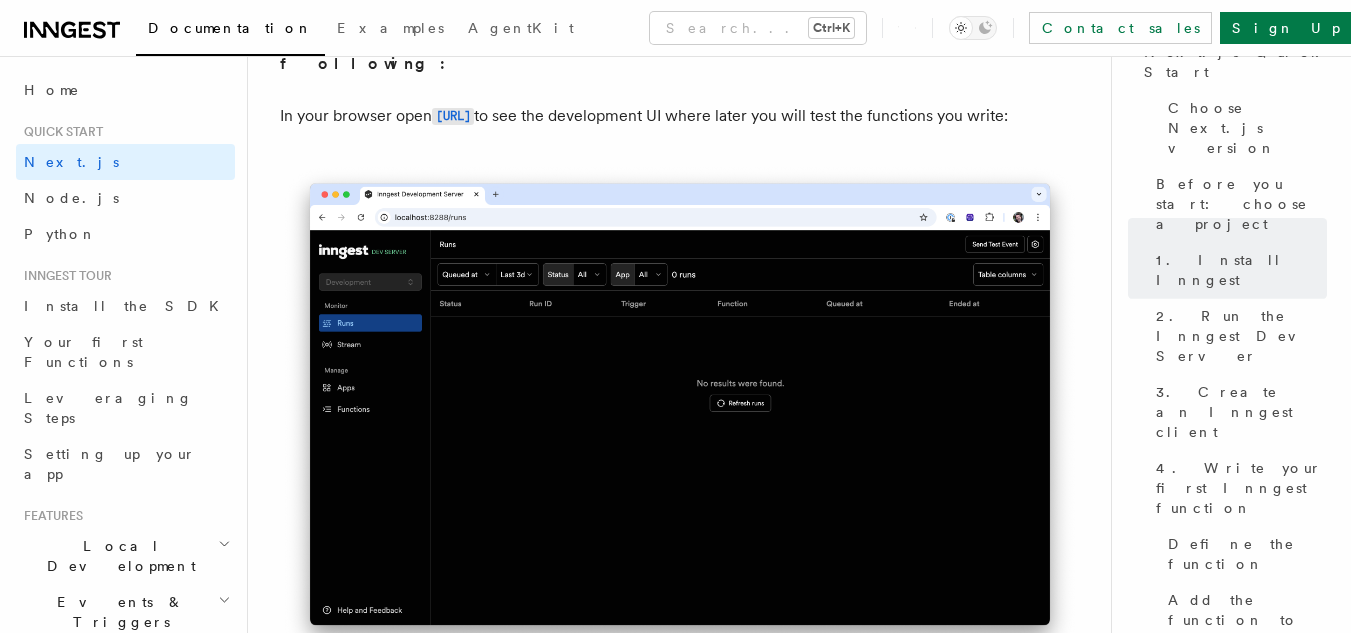 scroll, scrollTop: 1645, scrollLeft: 0, axis: vertical 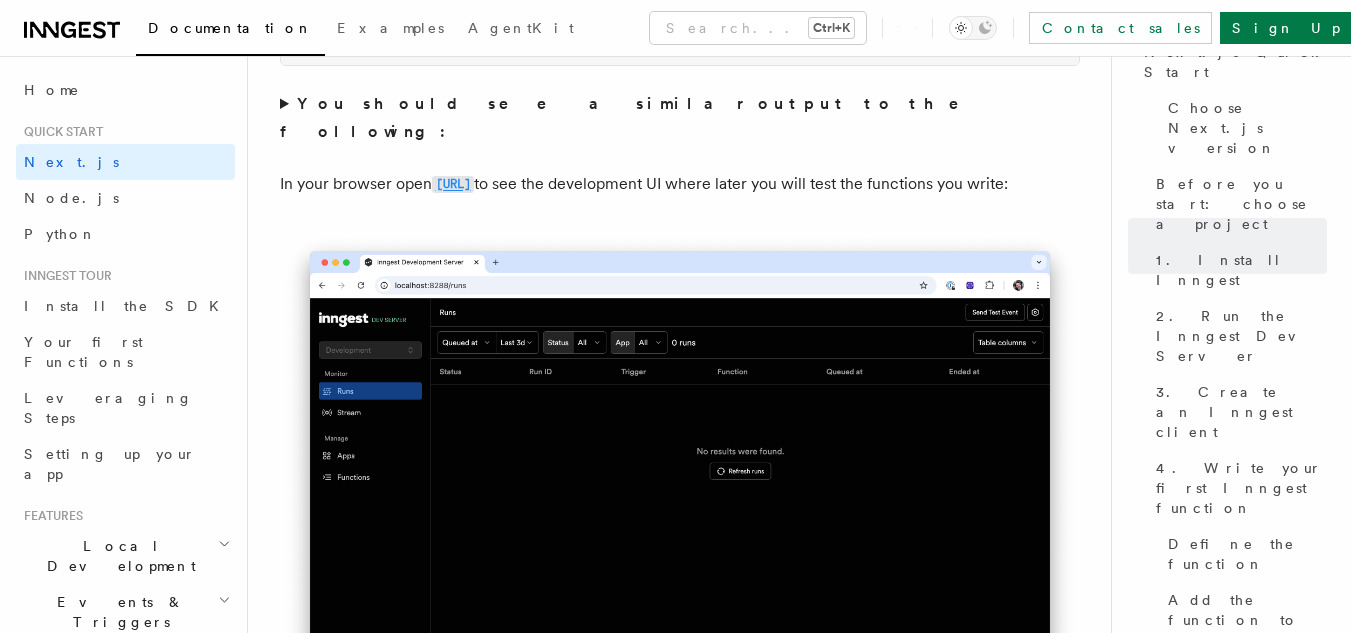 click on "http://localhost:8288" at bounding box center (453, 184) 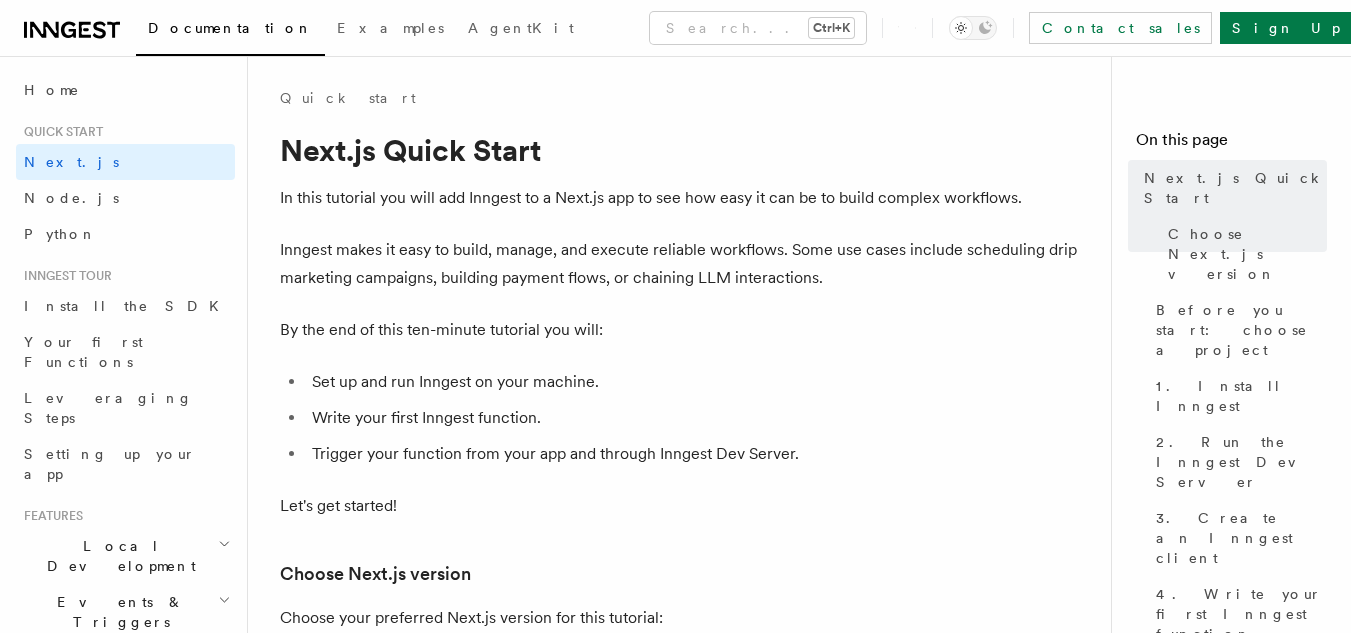 scroll, scrollTop: 0, scrollLeft: 0, axis: both 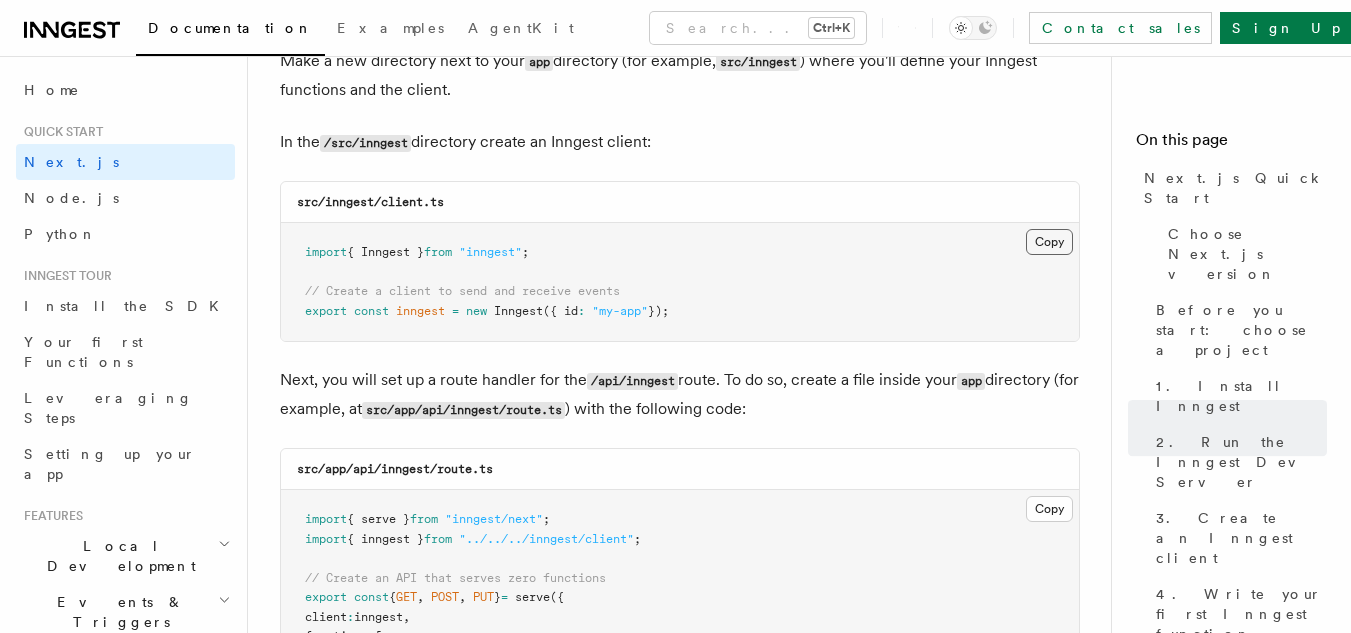 click on "Copy Copied" at bounding box center [1049, 242] 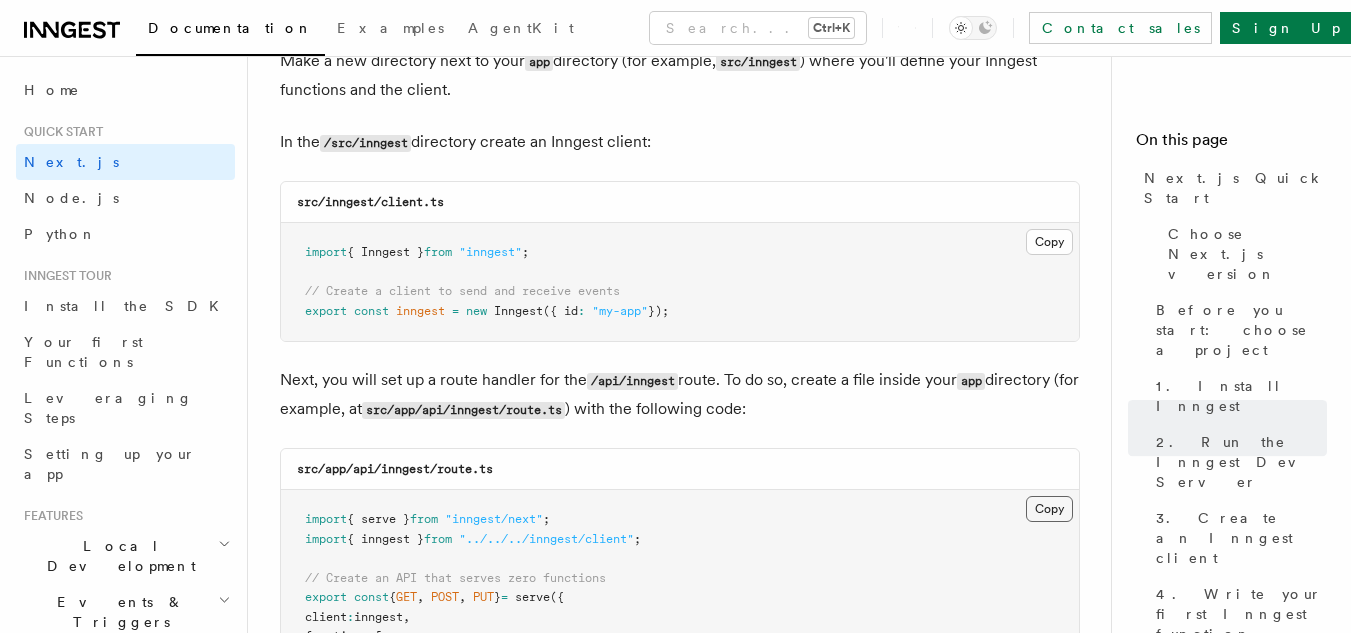 click on "Copy Copied" at bounding box center (1049, 509) 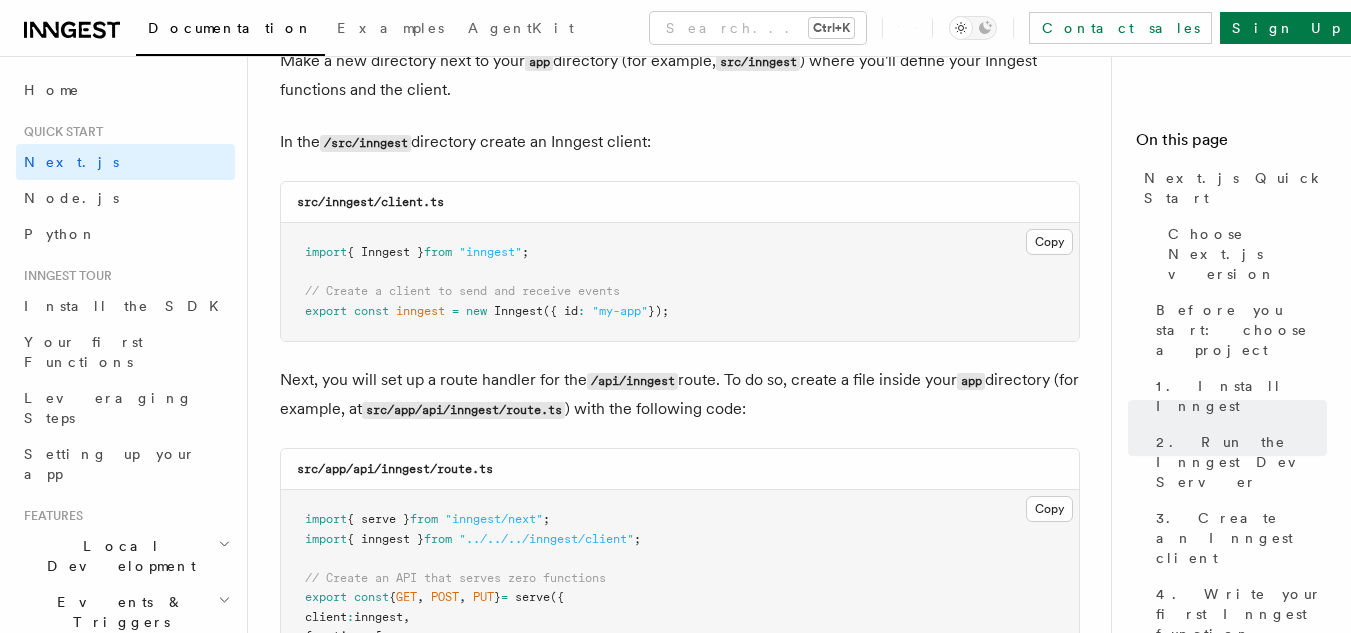type 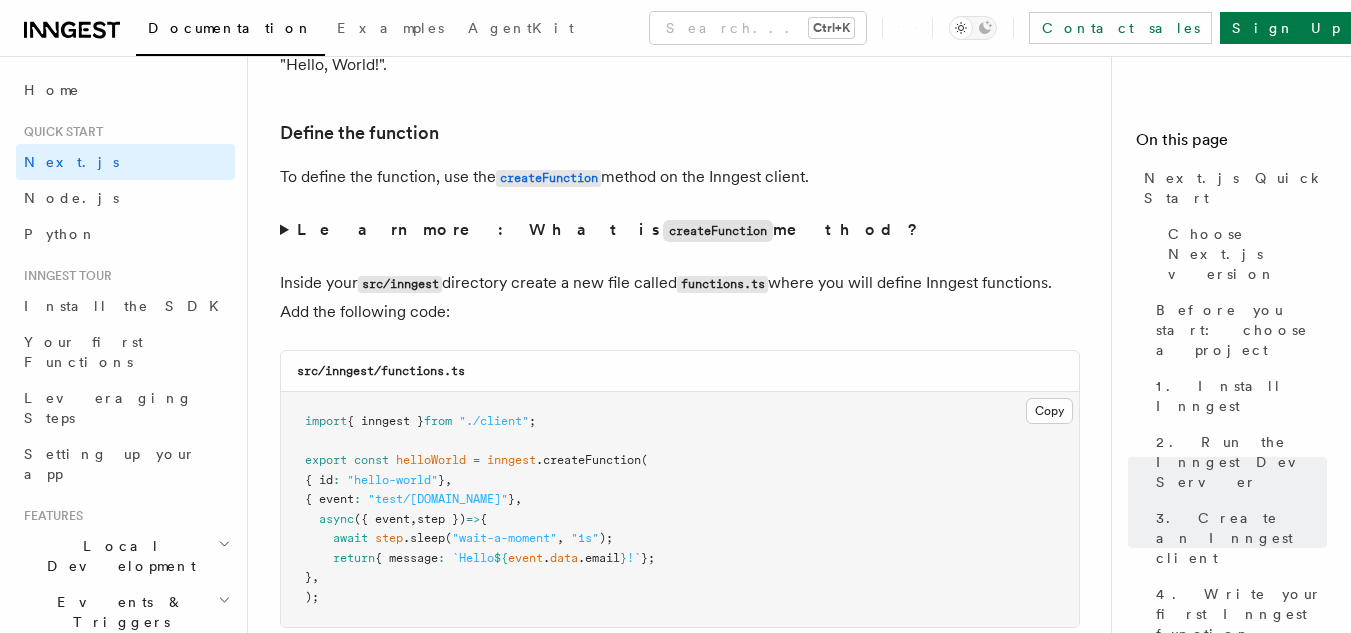 scroll, scrollTop: 3400, scrollLeft: 0, axis: vertical 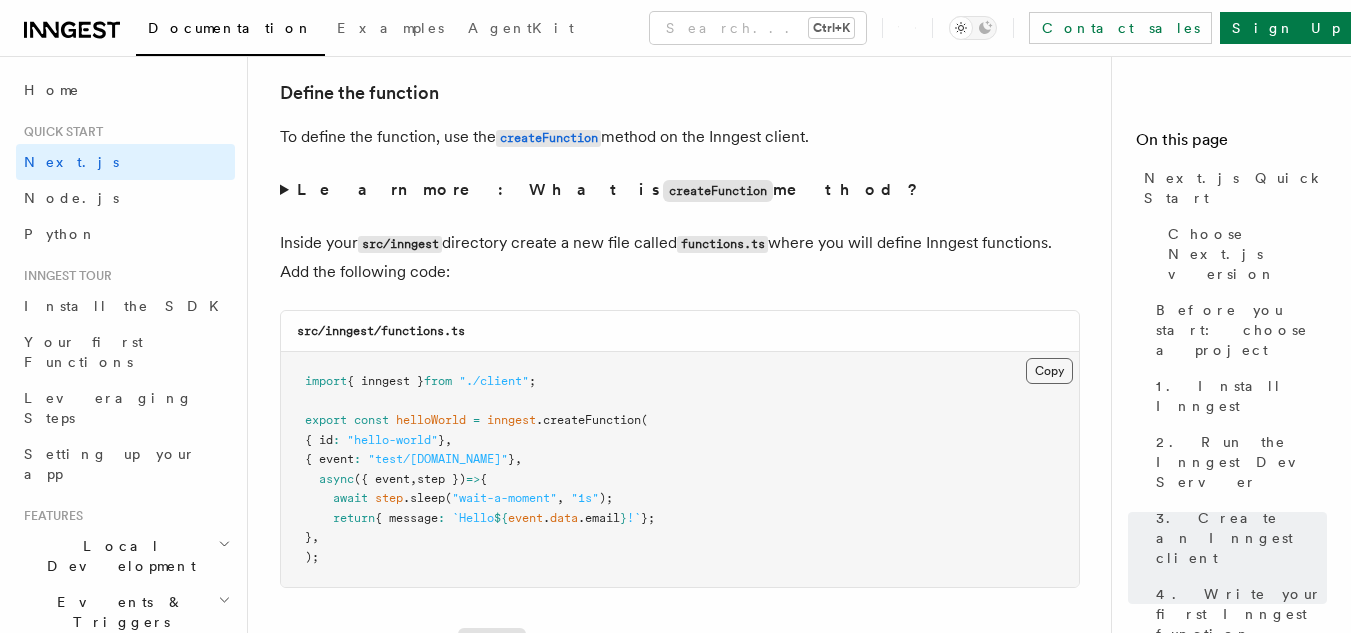 click on "Copy Copied" at bounding box center [1049, 371] 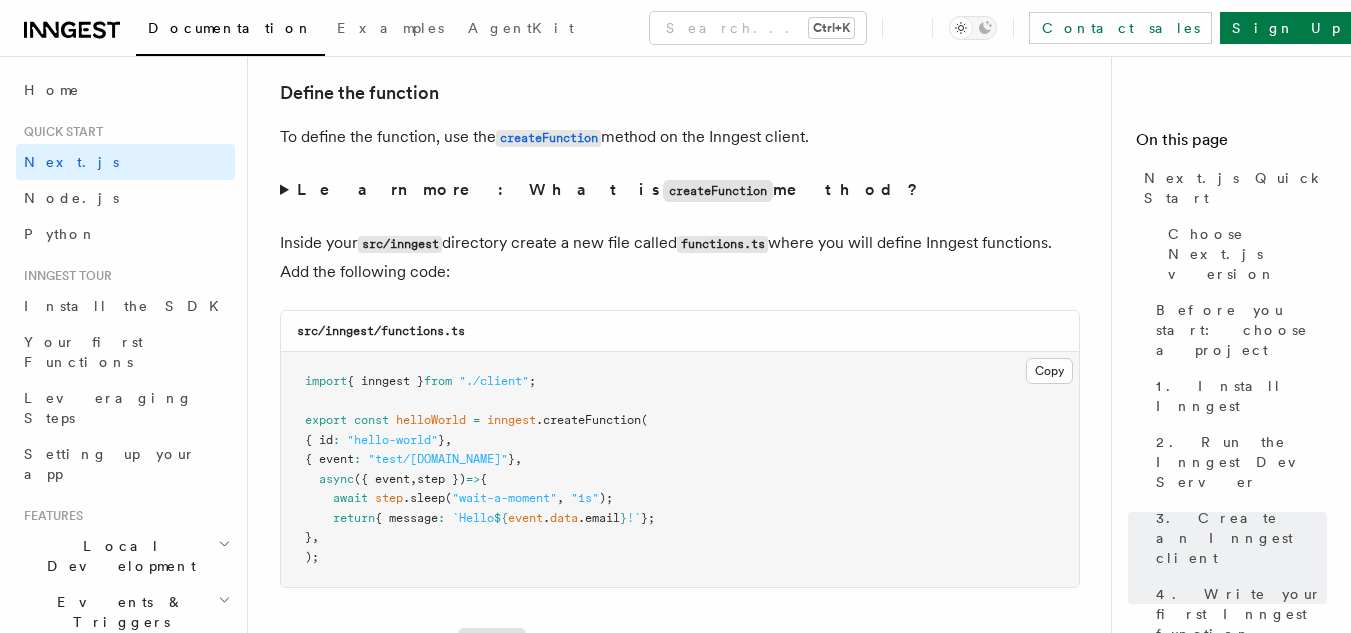 scroll, scrollTop: 3716, scrollLeft: 0, axis: vertical 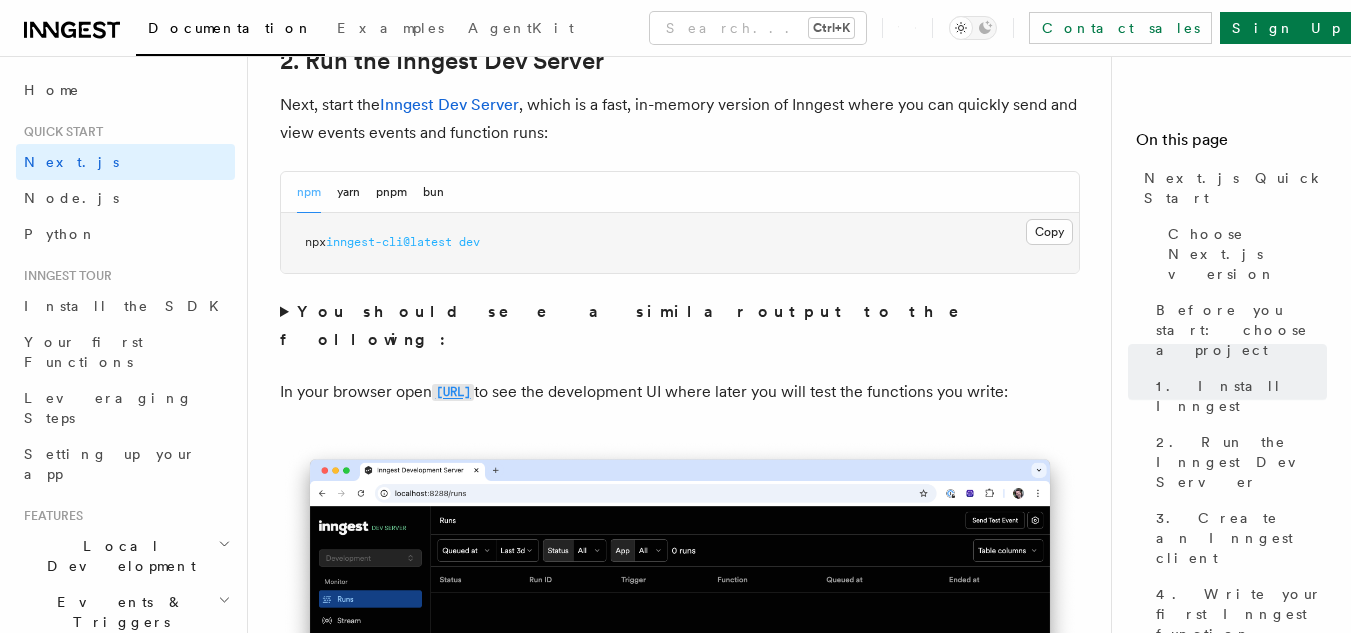 click on "http://localhost:8288" at bounding box center [453, 392] 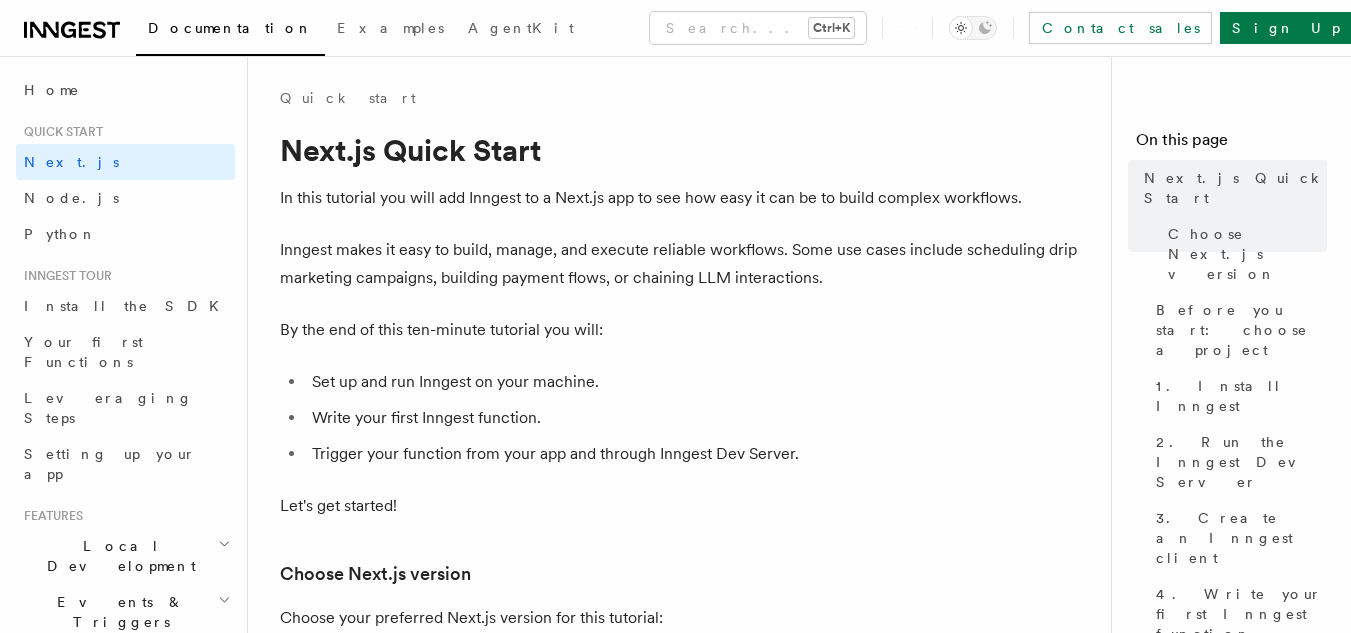 scroll, scrollTop: 0, scrollLeft: 0, axis: both 